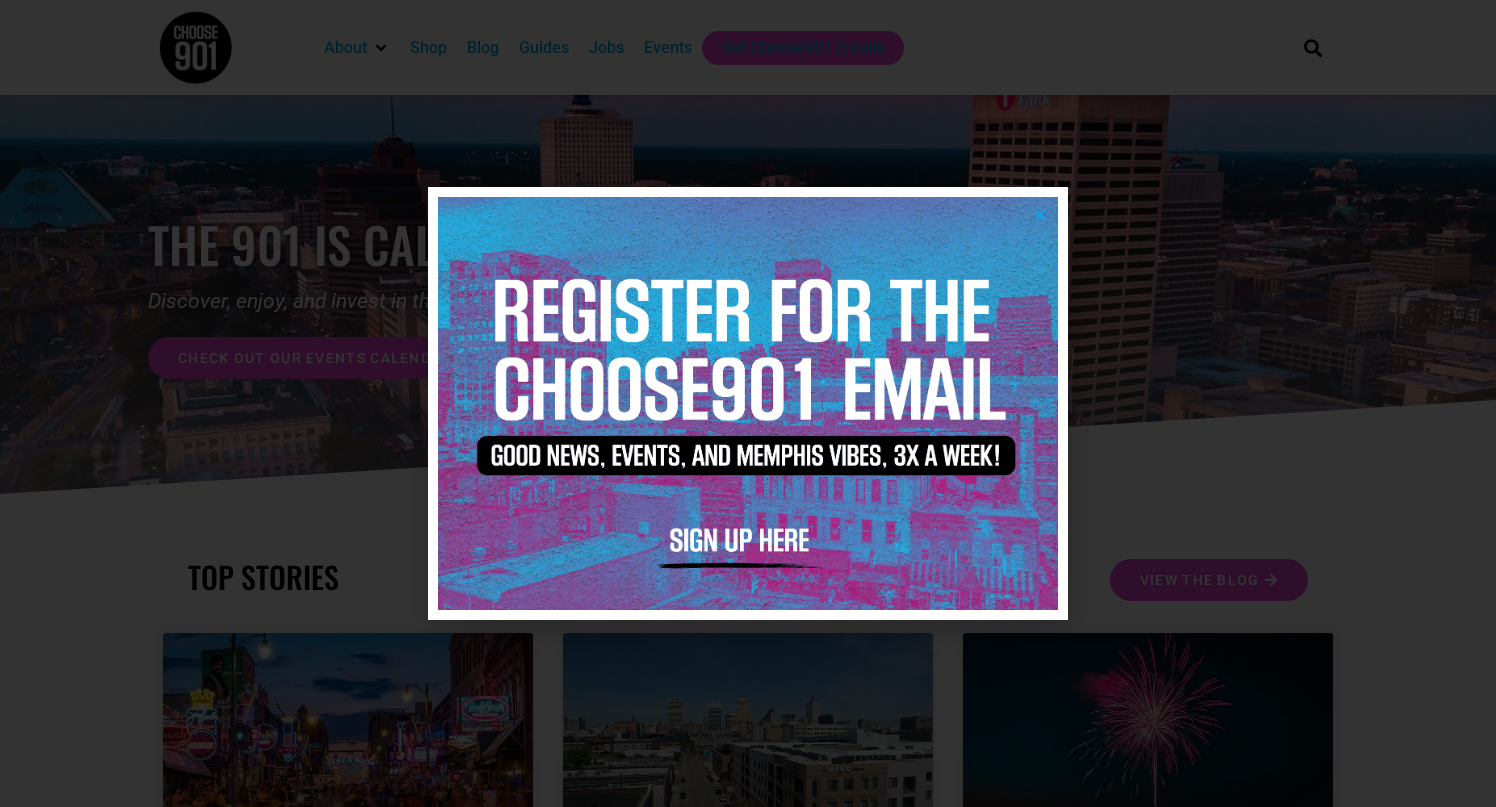 scroll, scrollTop: 0, scrollLeft: 0, axis: both 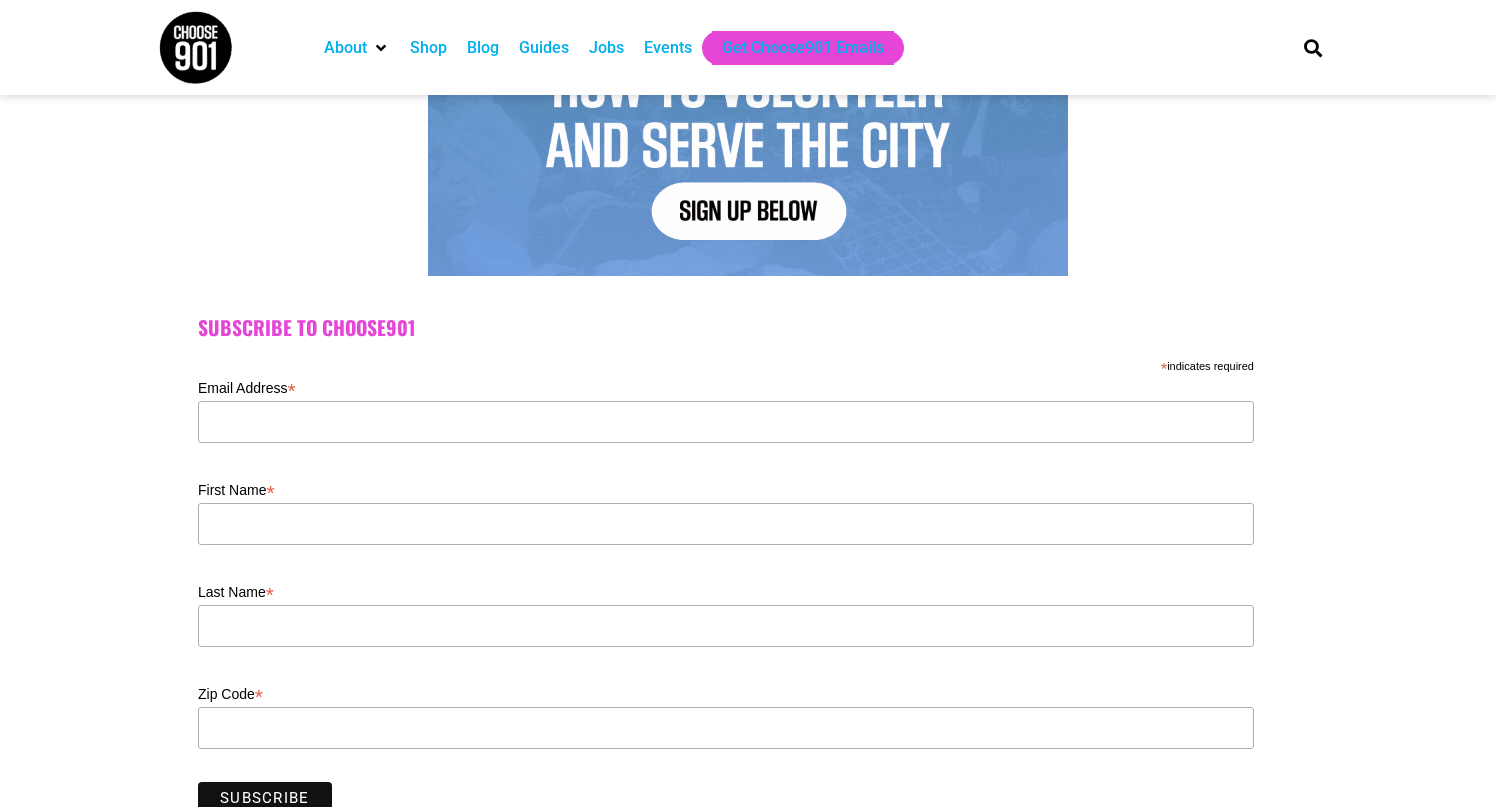 click on "Events" at bounding box center (668, 48) 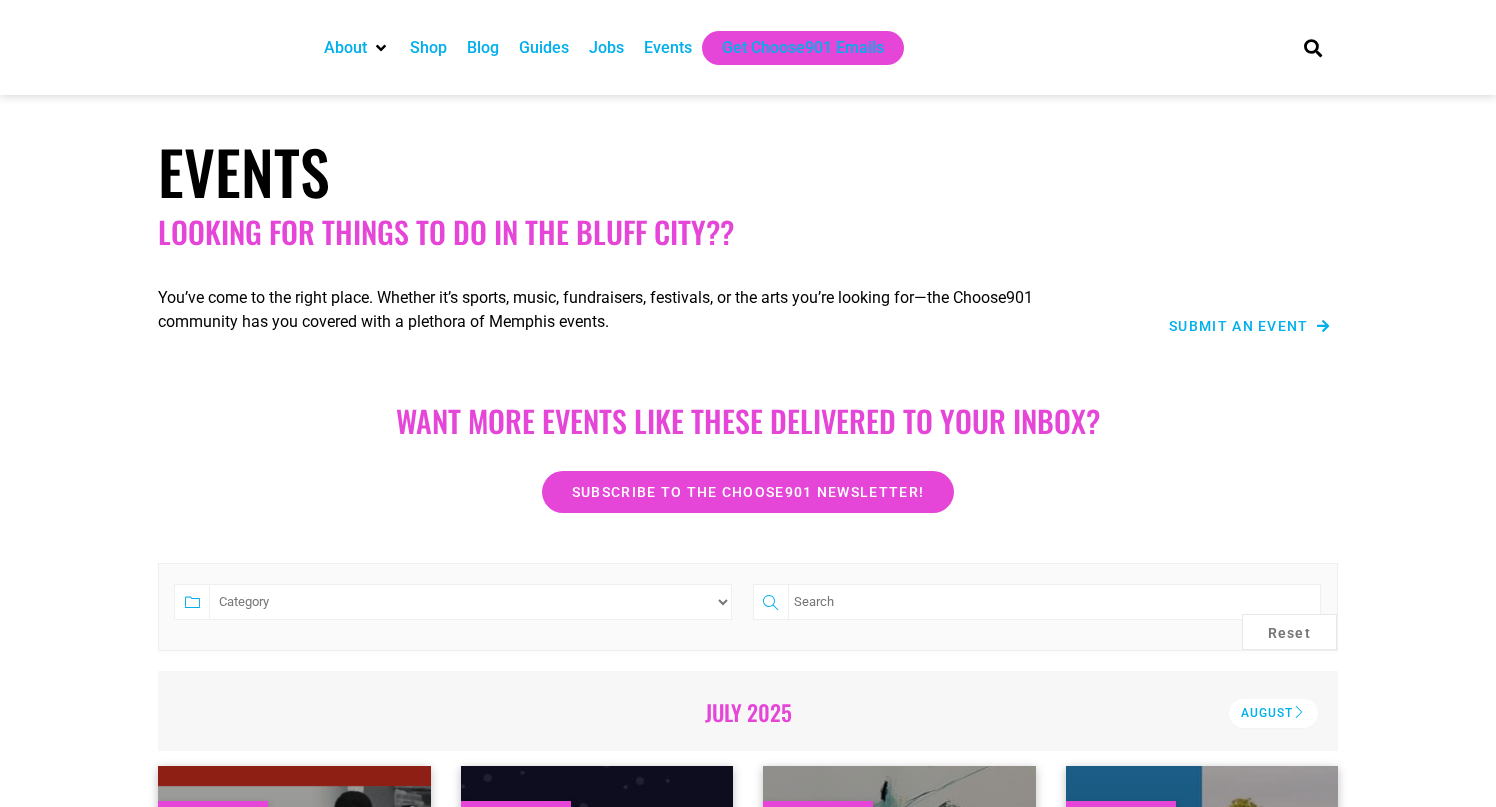 scroll, scrollTop: 0, scrollLeft: 0, axis: both 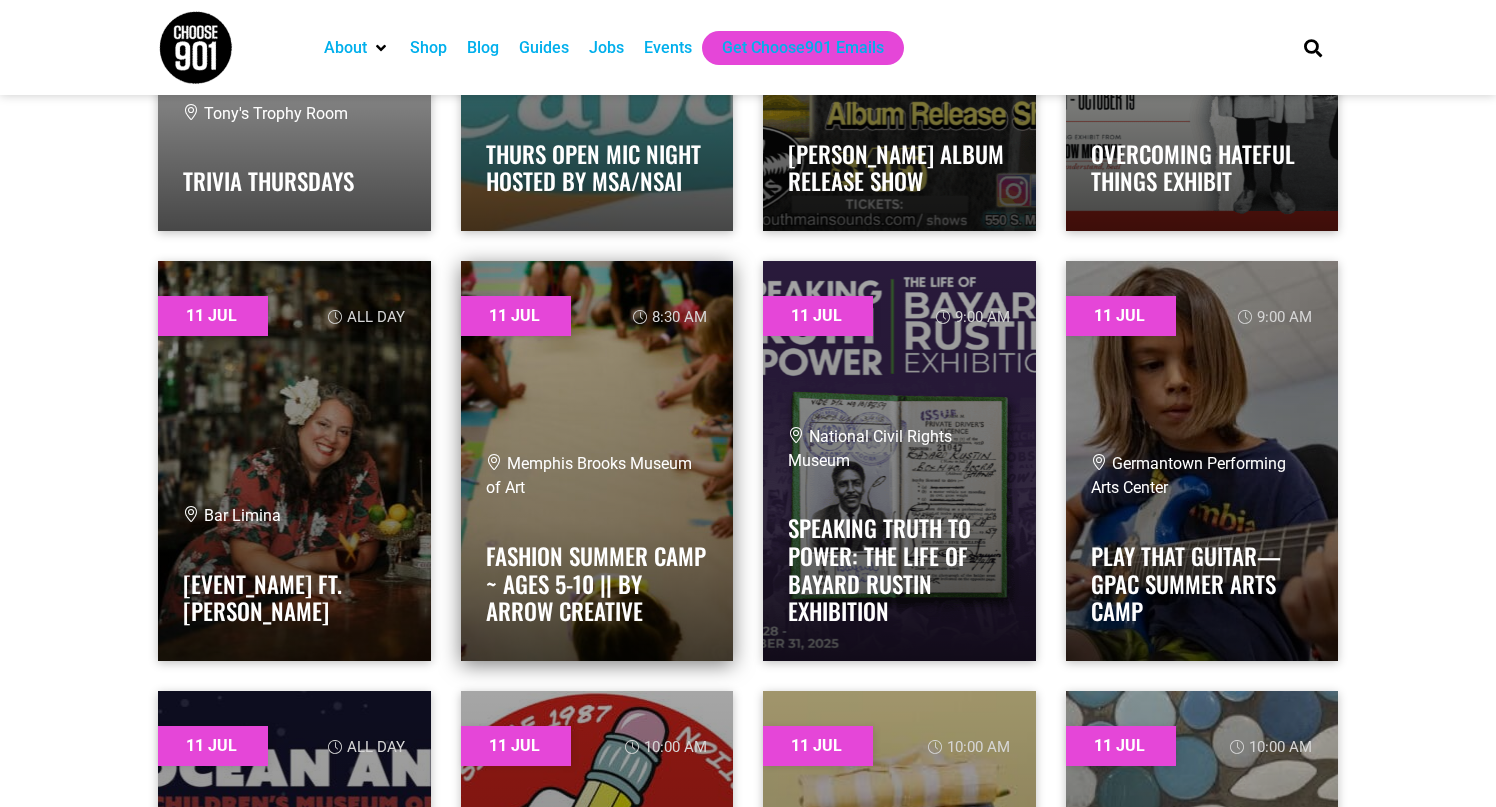 click on "Memphis Brooks Museum of Art" at bounding box center (589, 475) 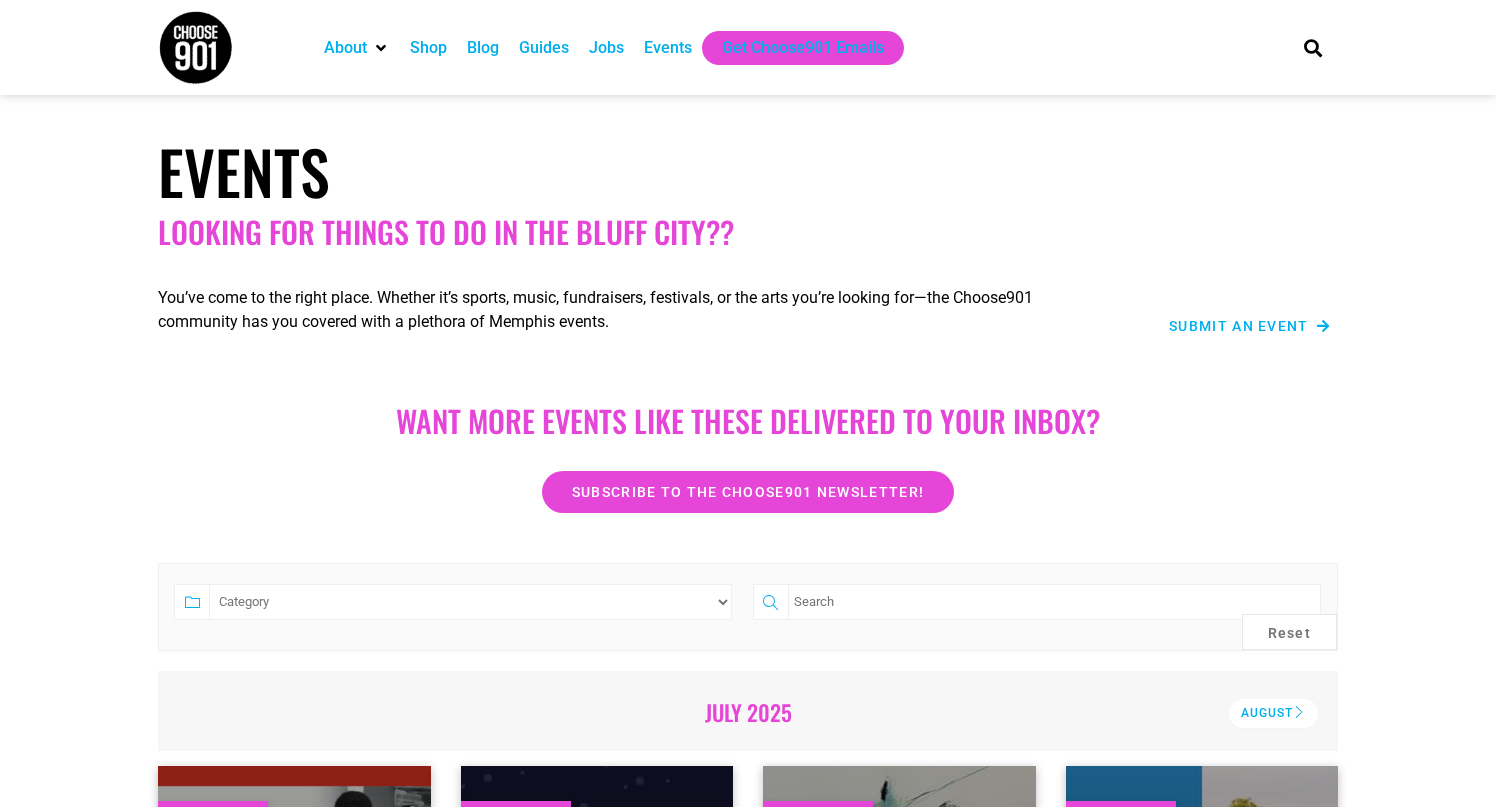 scroll, scrollTop: 977, scrollLeft: 0, axis: vertical 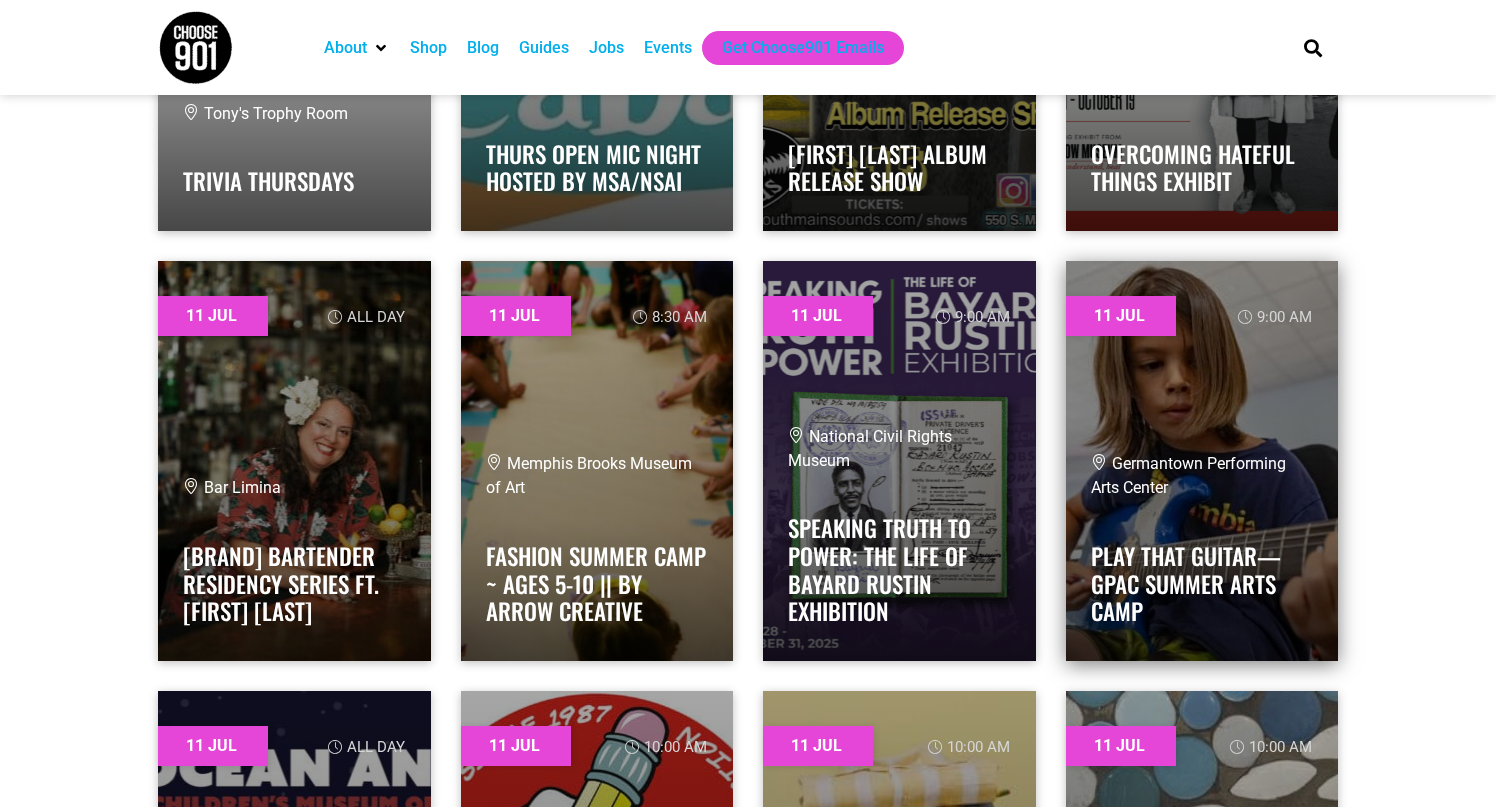 click on "Germantown Performing Arts Center
Play that Guitar—GPAC Summer Arts Camp" at bounding box center (1202, 543) 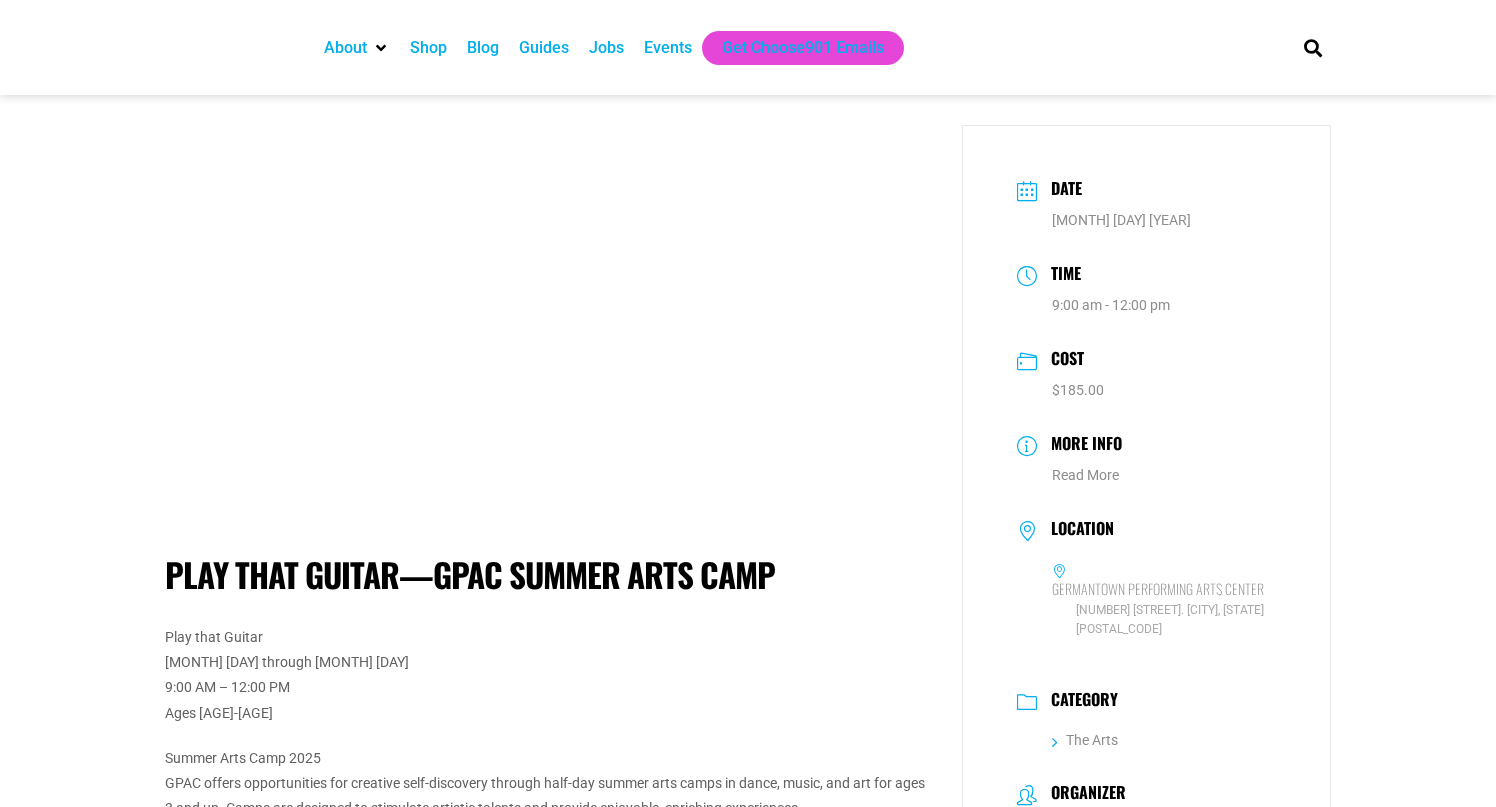 scroll, scrollTop: 0, scrollLeft: 0, axis: both 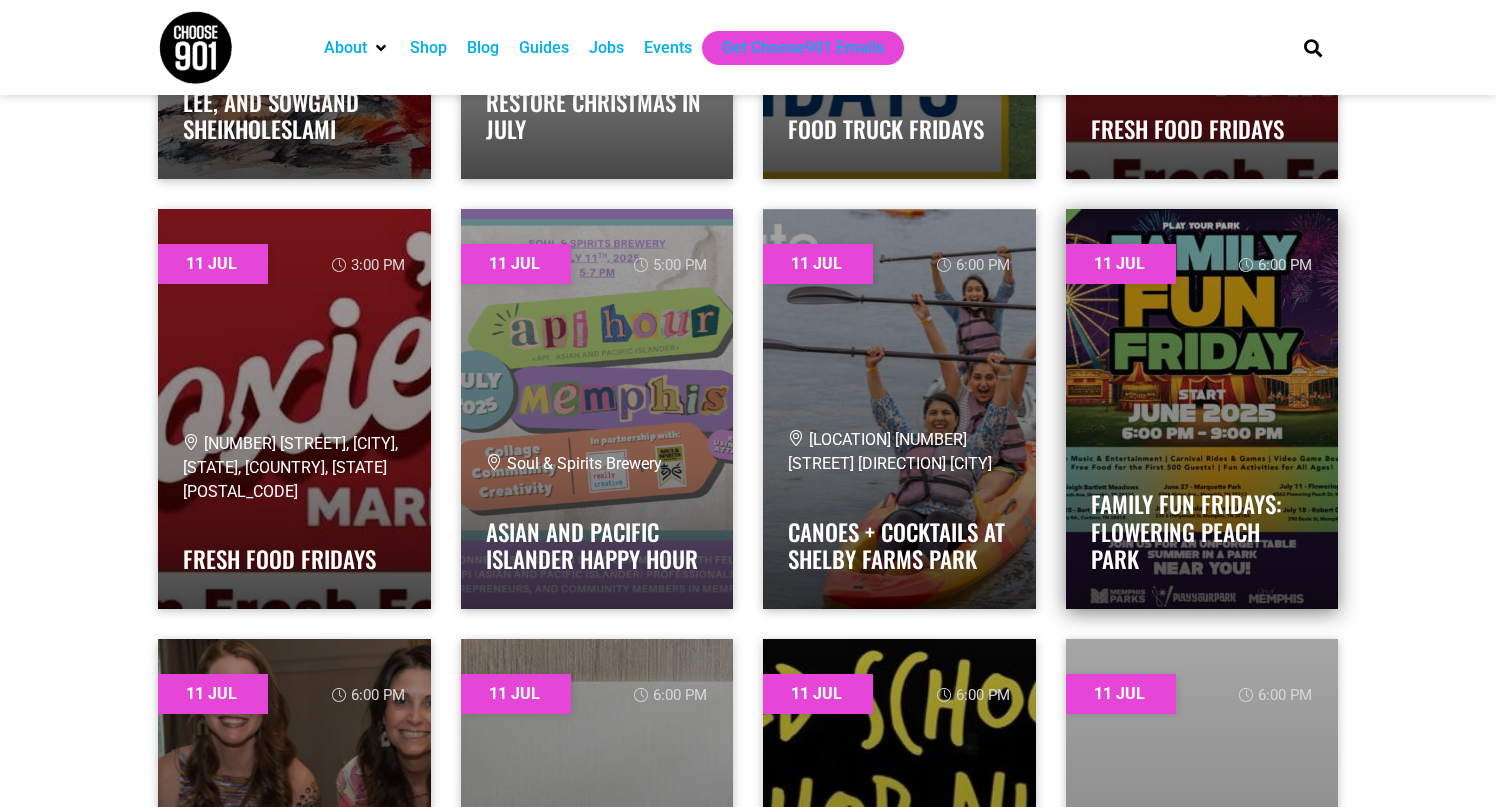 click at bounding box center [1202, 409] 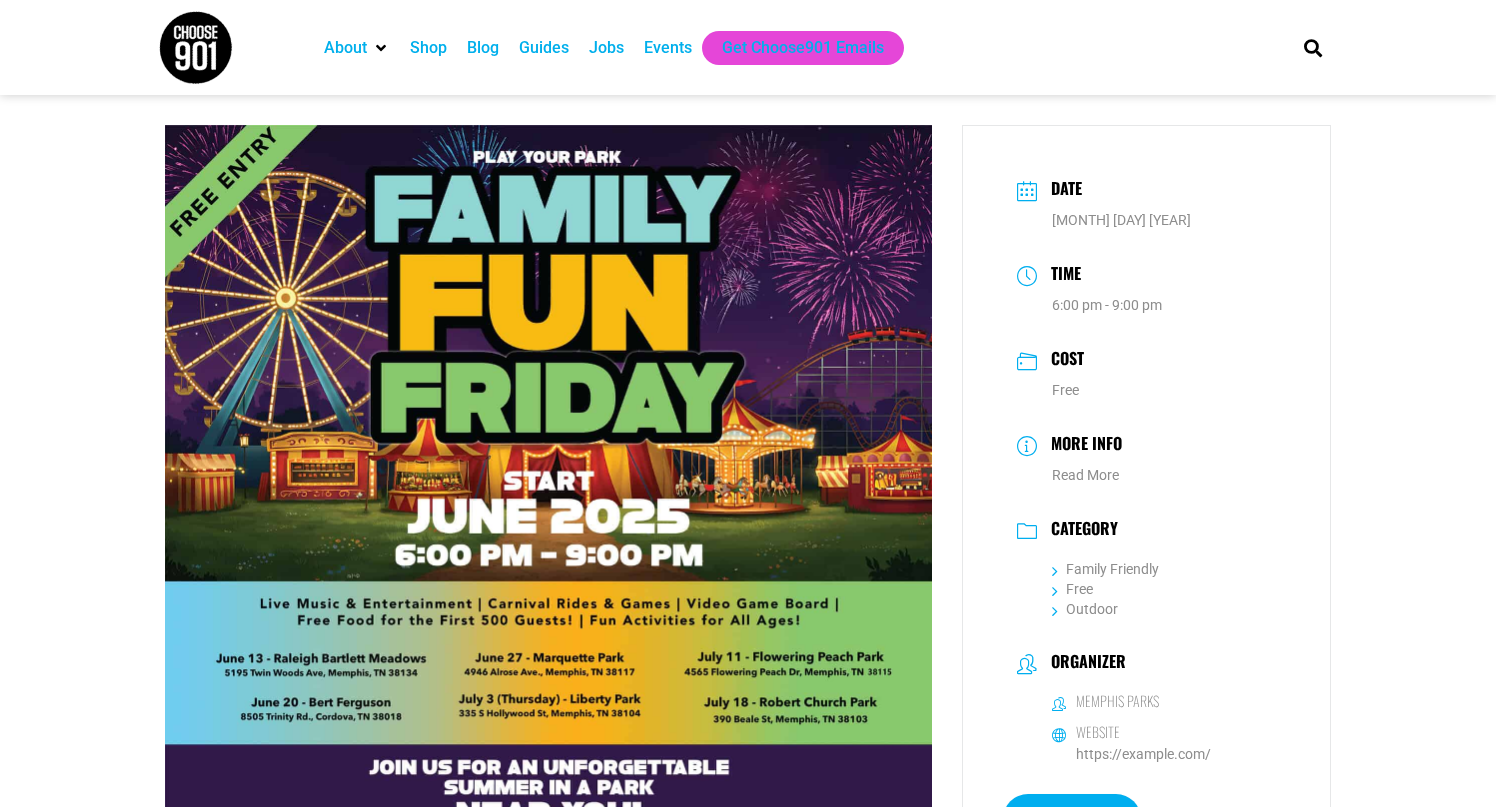 scroll, scrollTop: 0, scrollLeft: 0, axis: both 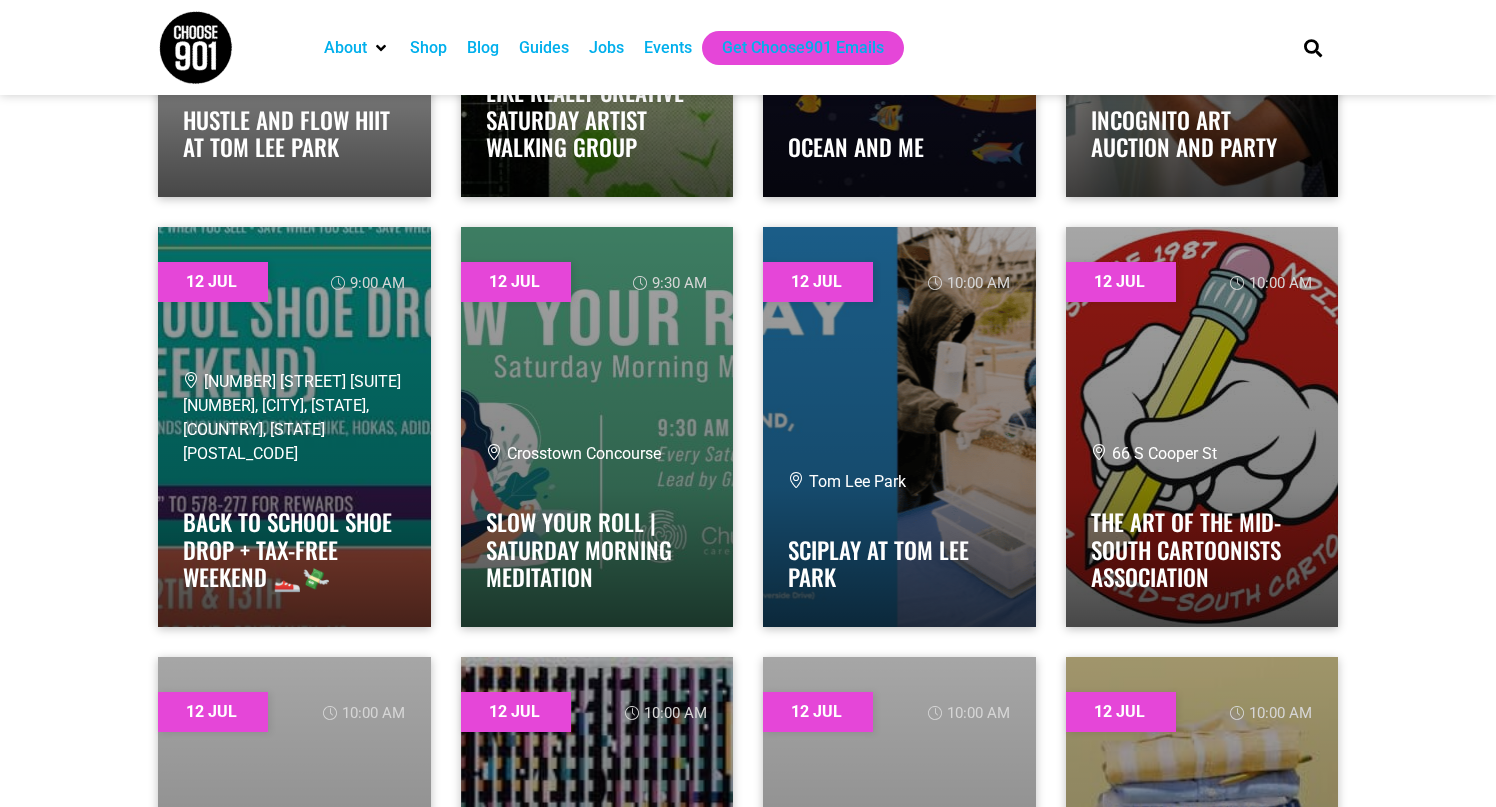 click on "7090 Malco Blvd STE 107, Southaven, MS, United States, Mississippi 38671" at bounding box center [292, 417] 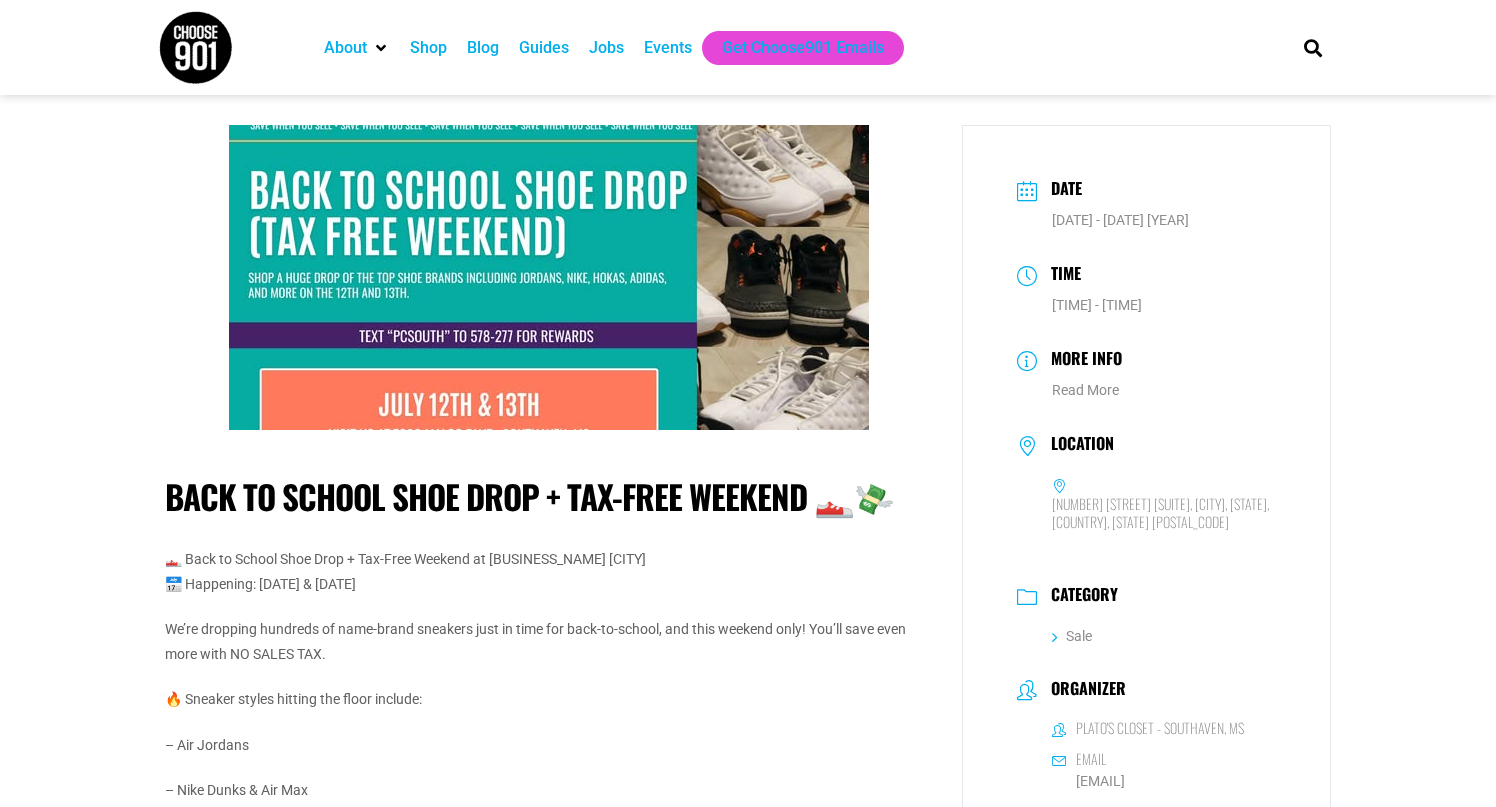 scroll, scrollTop: 0, scrollLeft: 0, axis: both 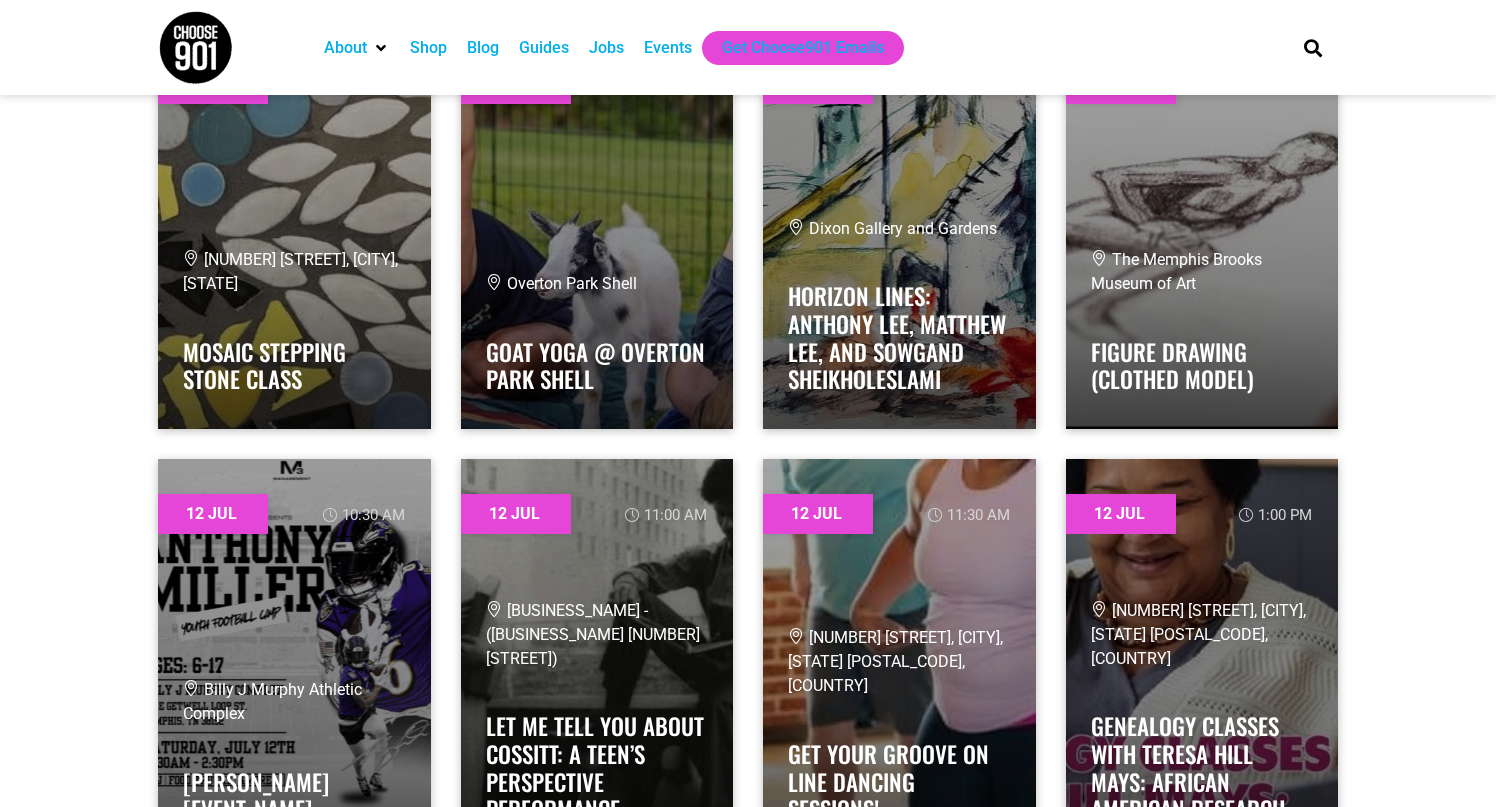 click on "Jobs" at bounding box center (606, 48) 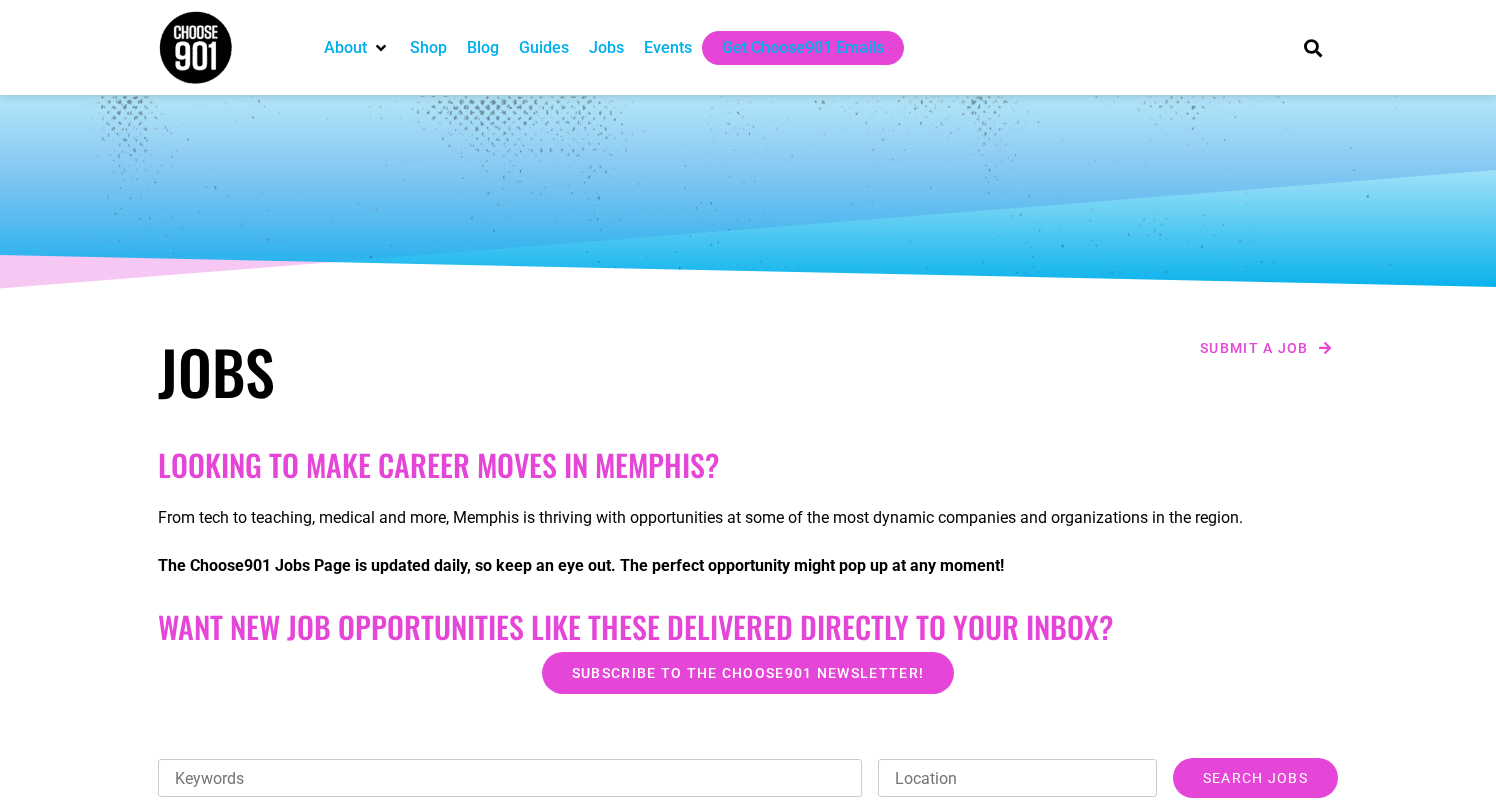 scroll, scrollTop: 0, scrollLeft: 0, axis: both 